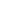 scroll, scrollTop: 0, scrollLeft: 0, axis: both 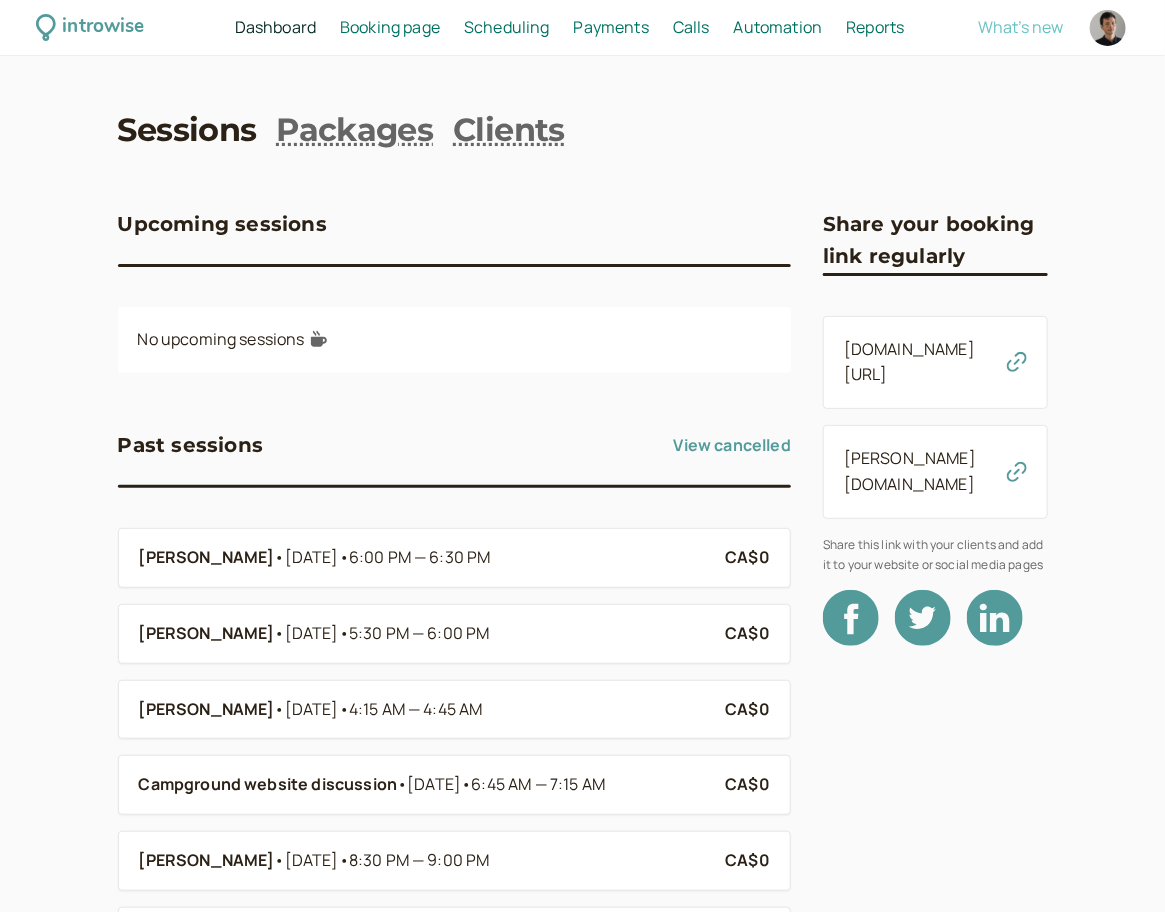 click on "What's new" at bounding box center [1020, 27] 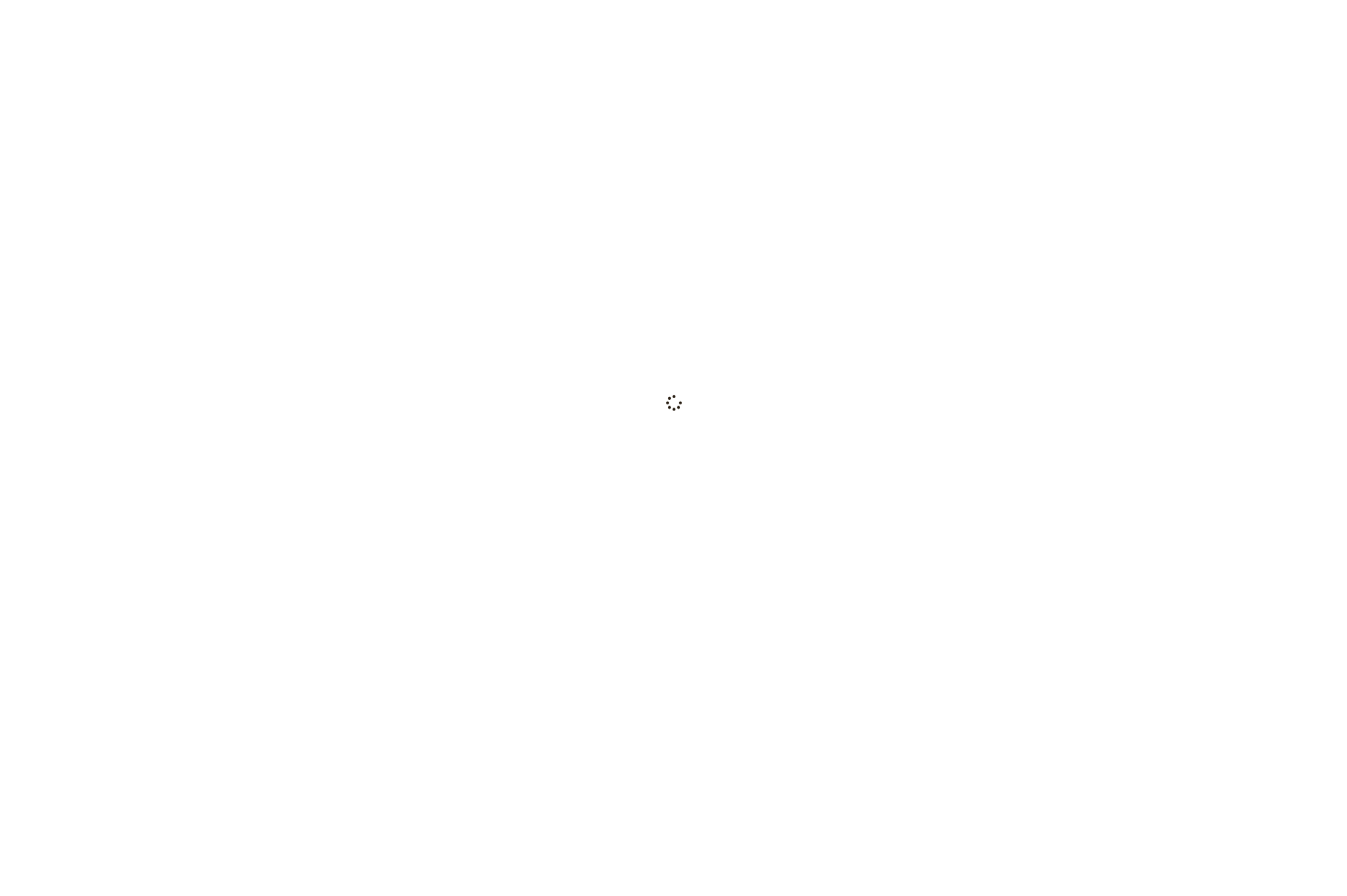 scroll, scrollTop: 0, scrollLeft: 0, axis: both 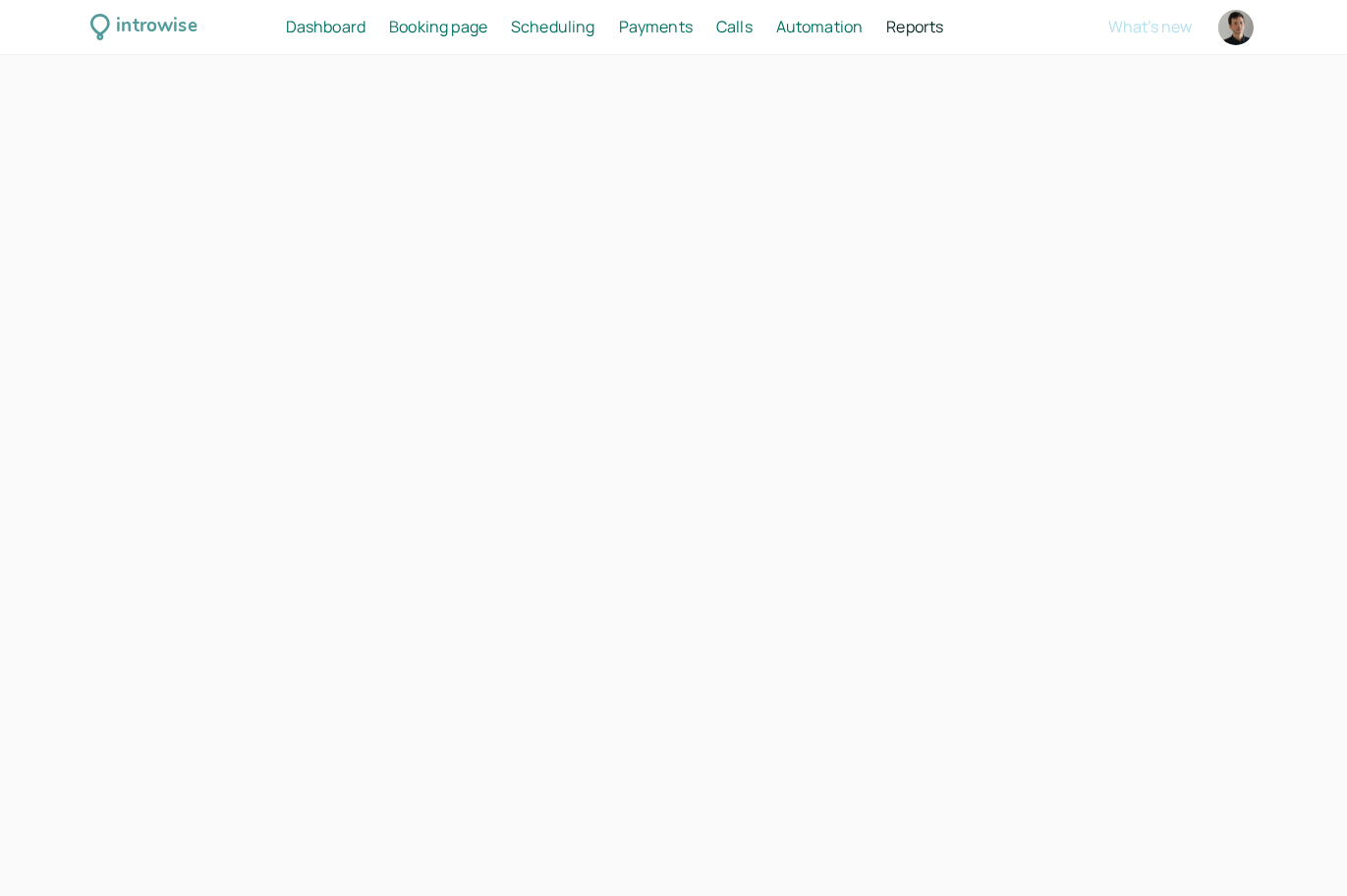 select on "last30Days" 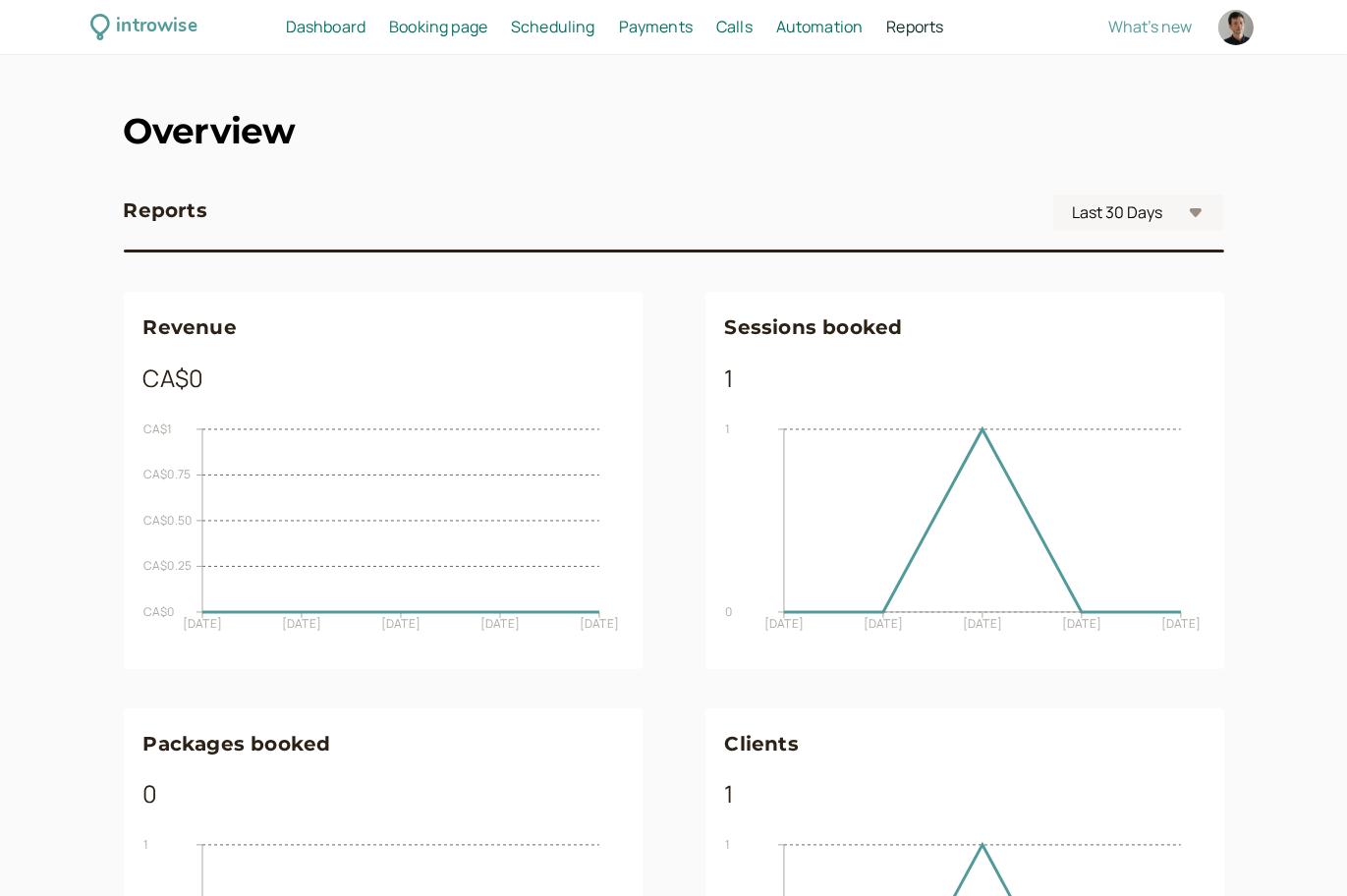 click on "Overview" at bounding box center (209, 131) 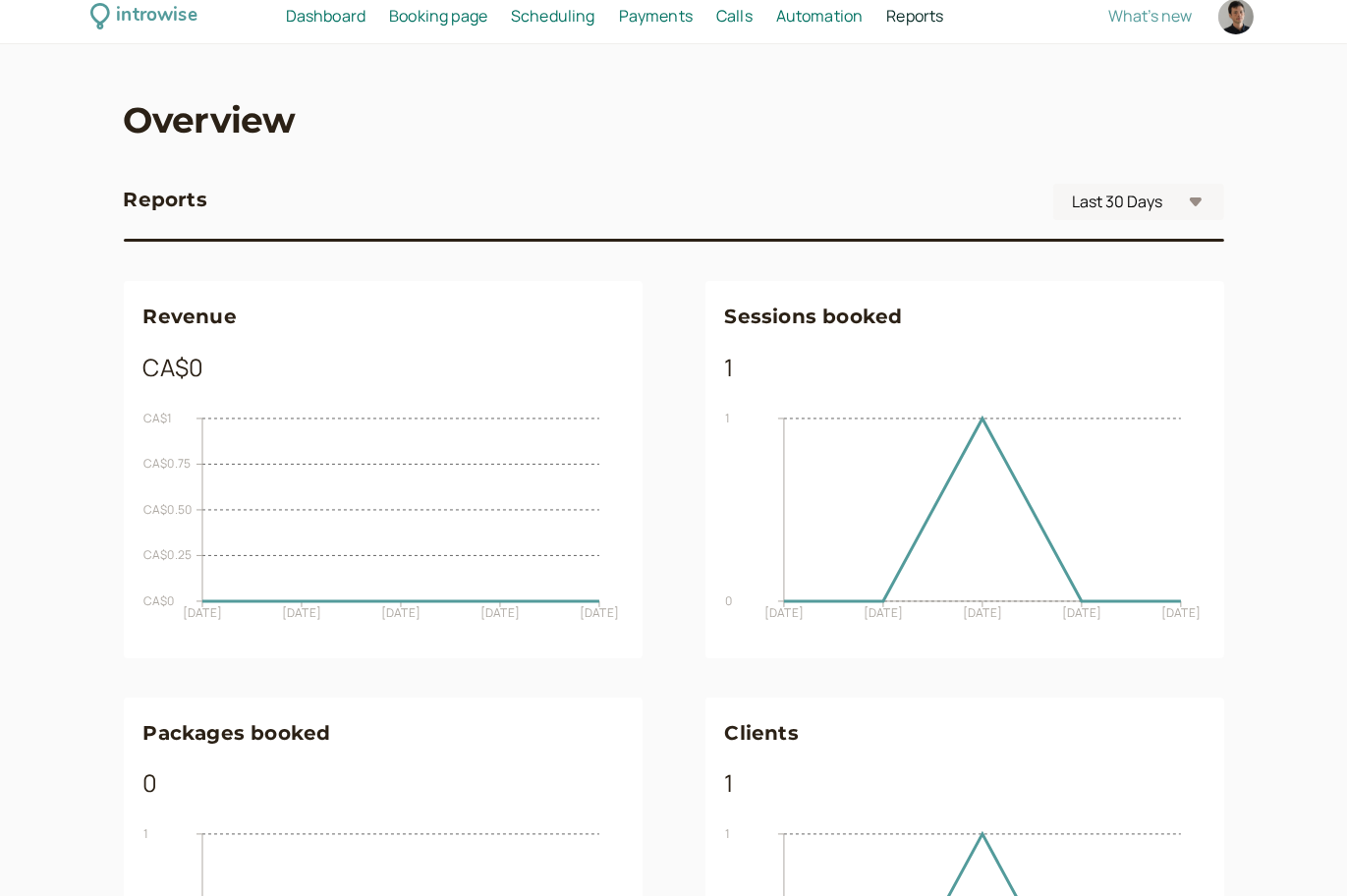 scroll, scrollTop: 0, scrollLeft: 0, axis: both 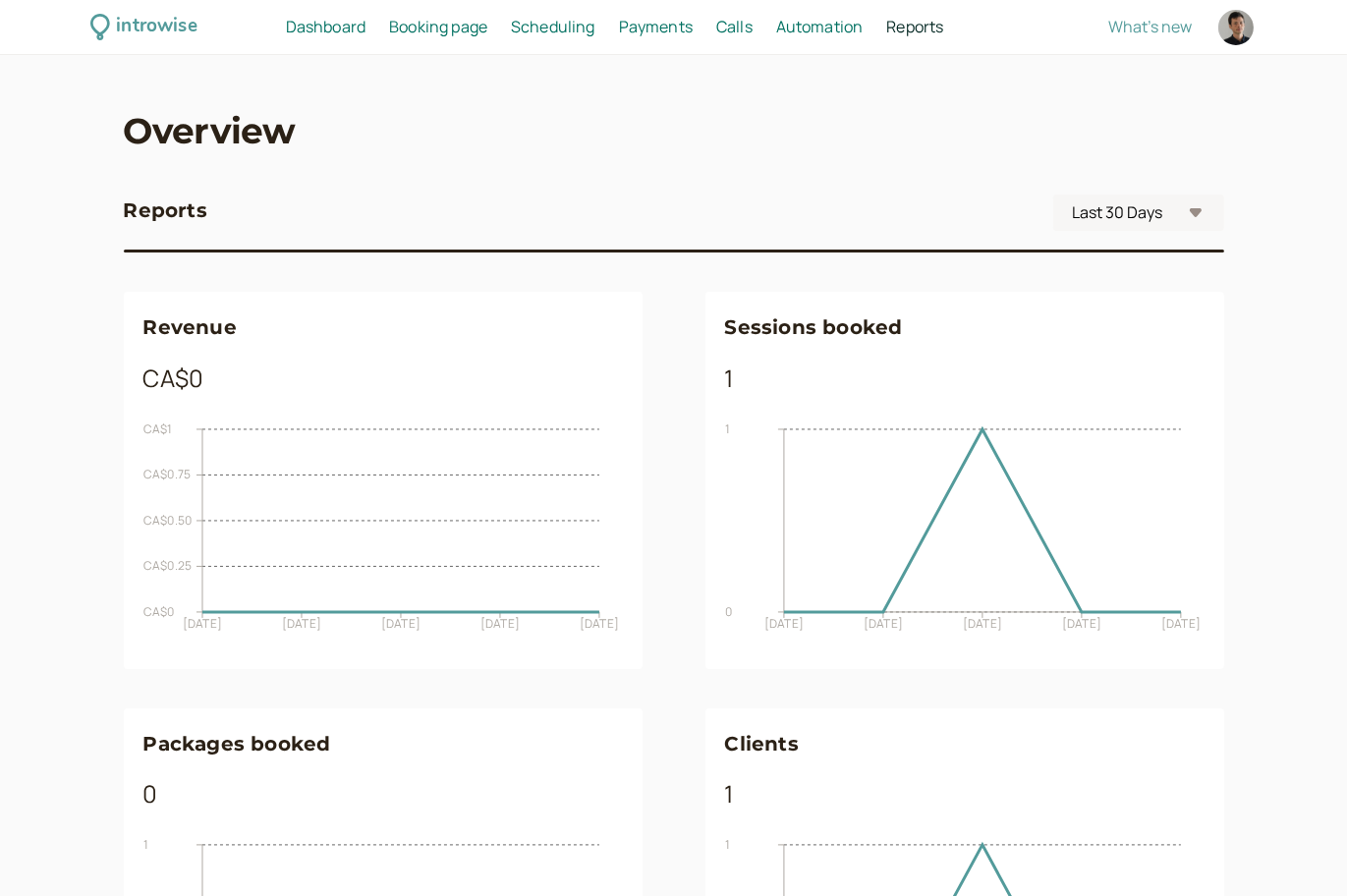 click on "Booking page" at bounding box center (438, 27) 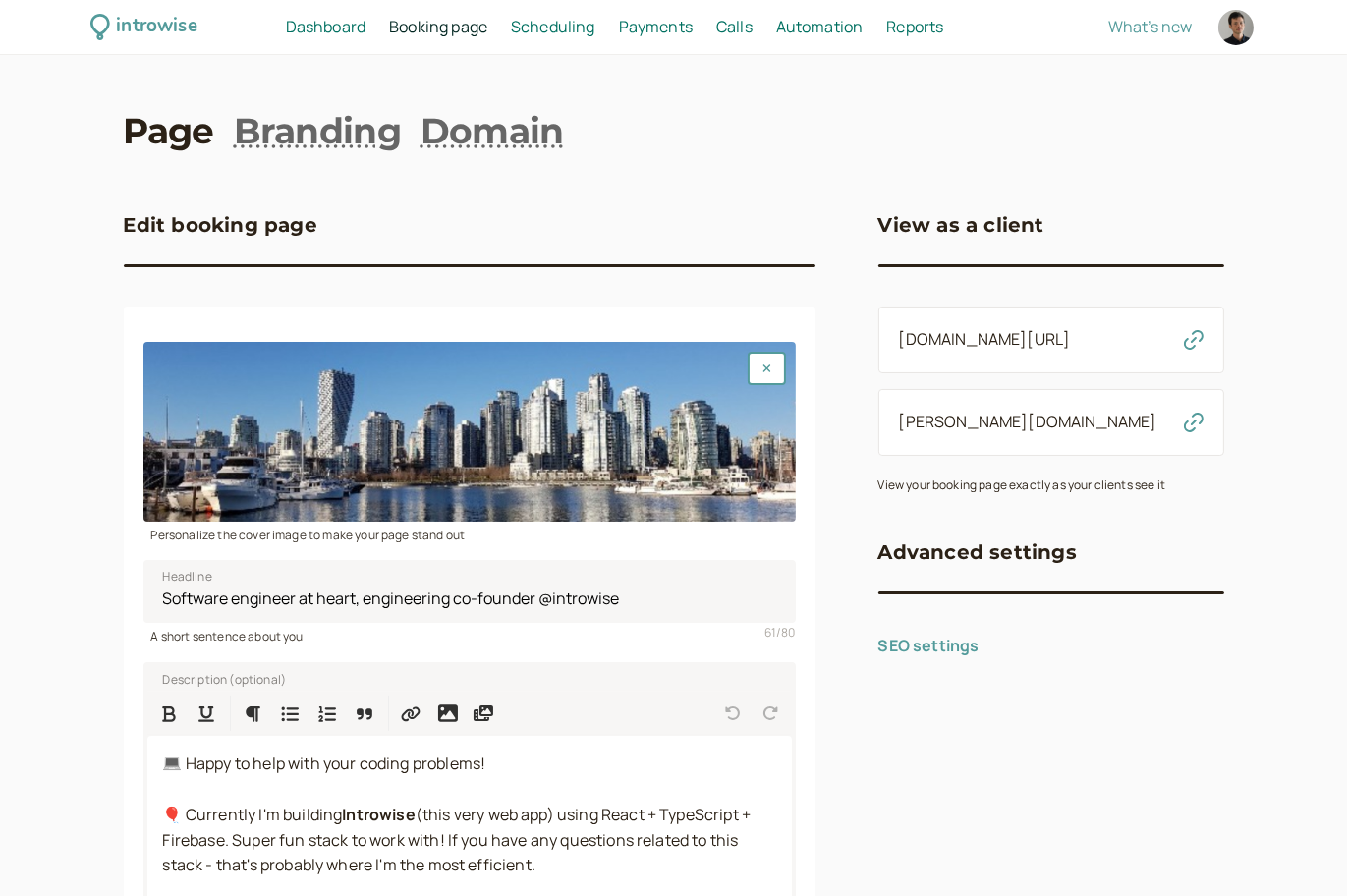 click on "Dashboard" at bounding box center [325, 27] 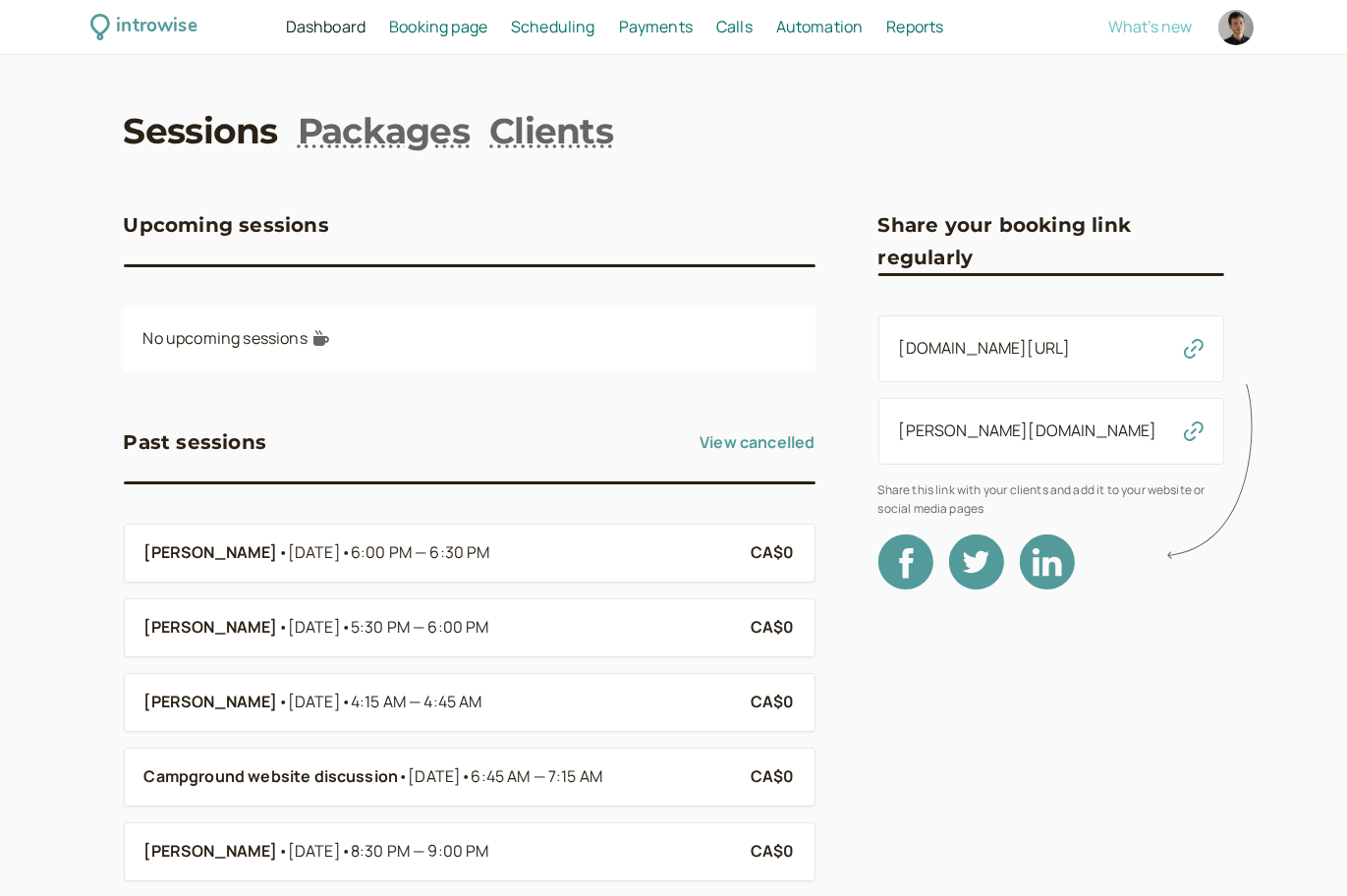 click on "What's new" at bounding box center [1150, 27] 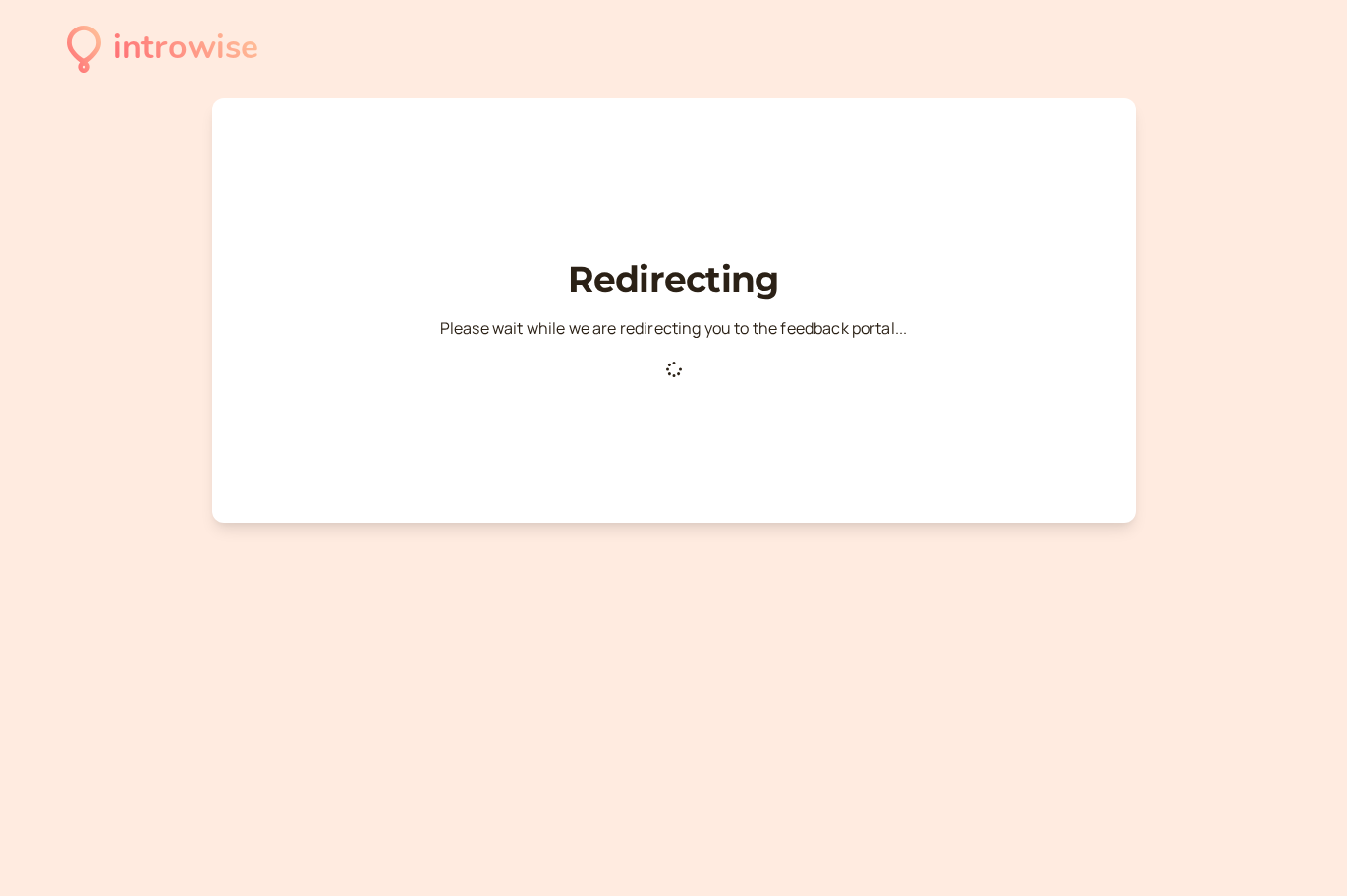 scroll, scrollTop: 0, scrollLeft: 0, axis: both 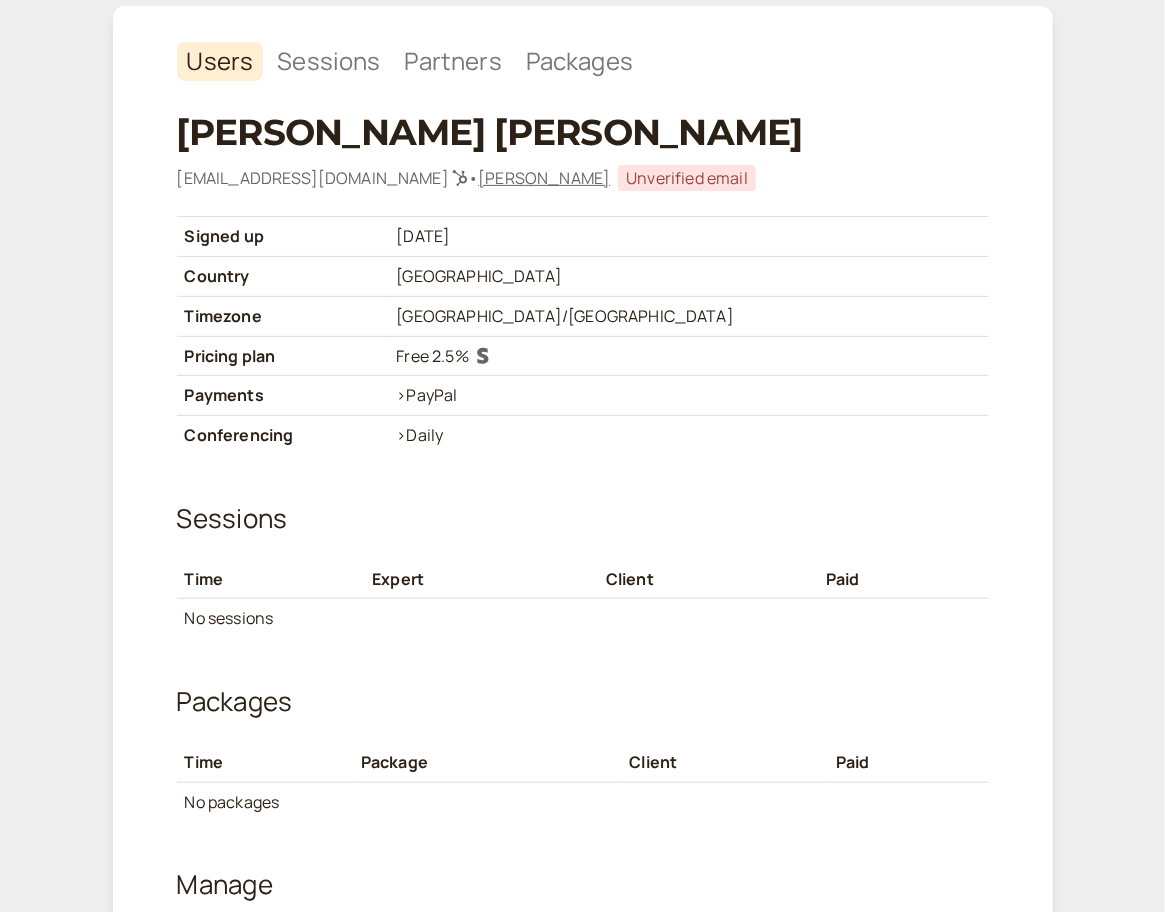 click on "[PERSON_NAME]" at bounding box center [544, 178] 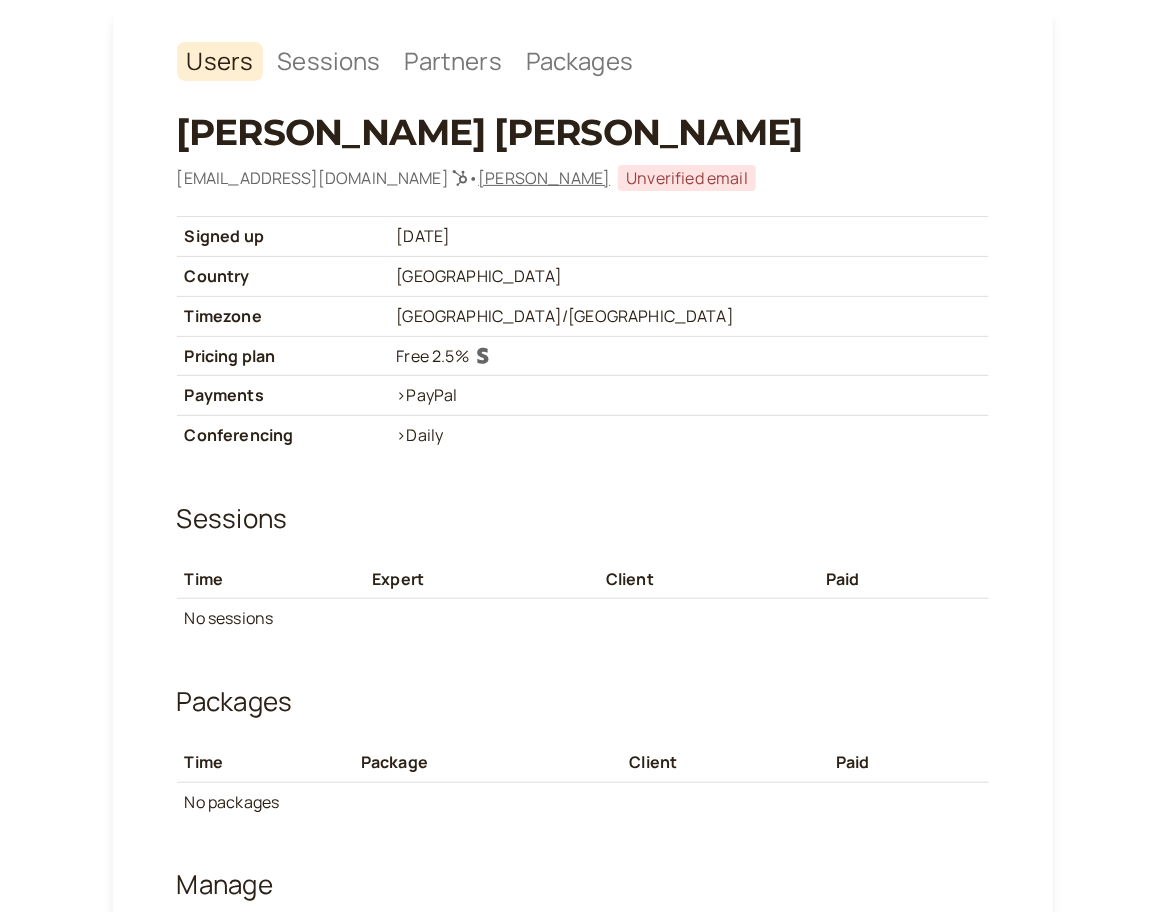 scroll, scrollTop: 0, scrollLeft: 0, axis: both 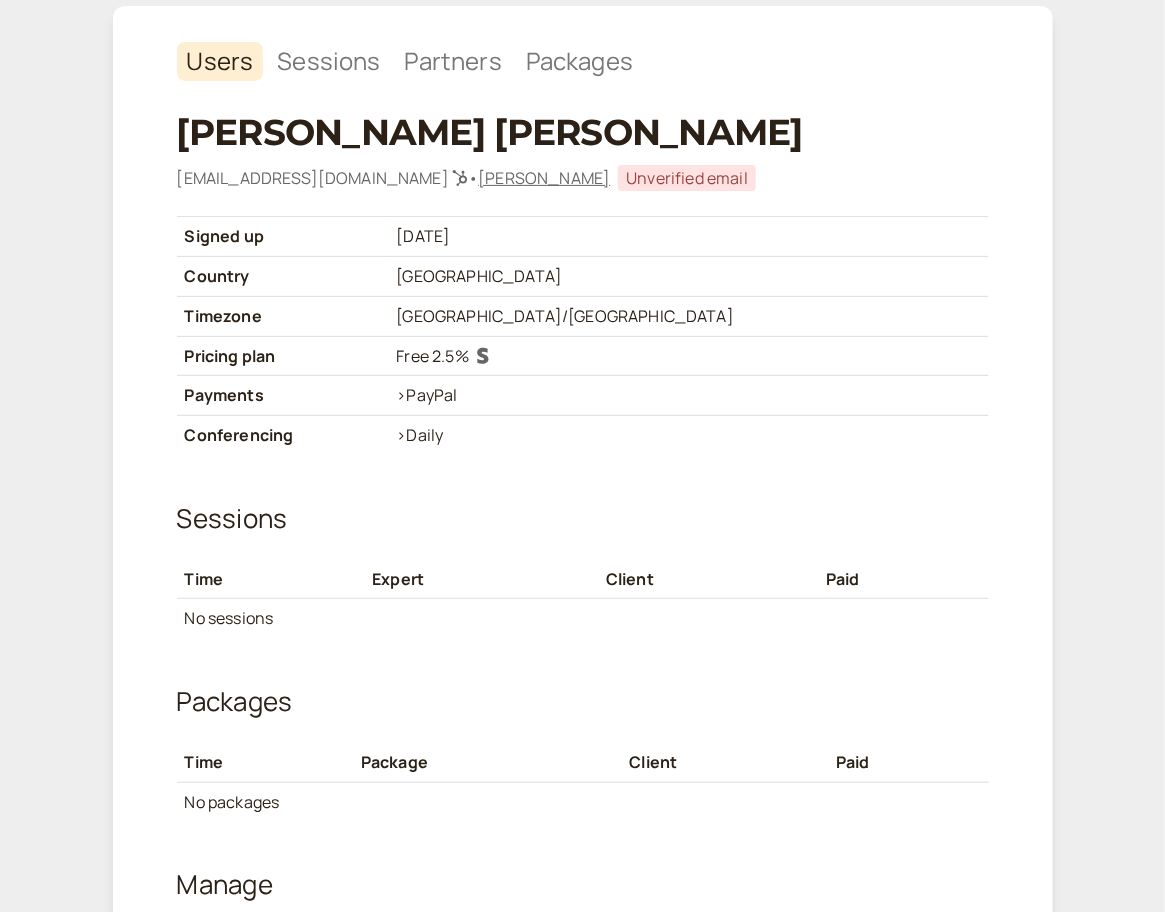 click on "Users" at bounding box center [220, 61] 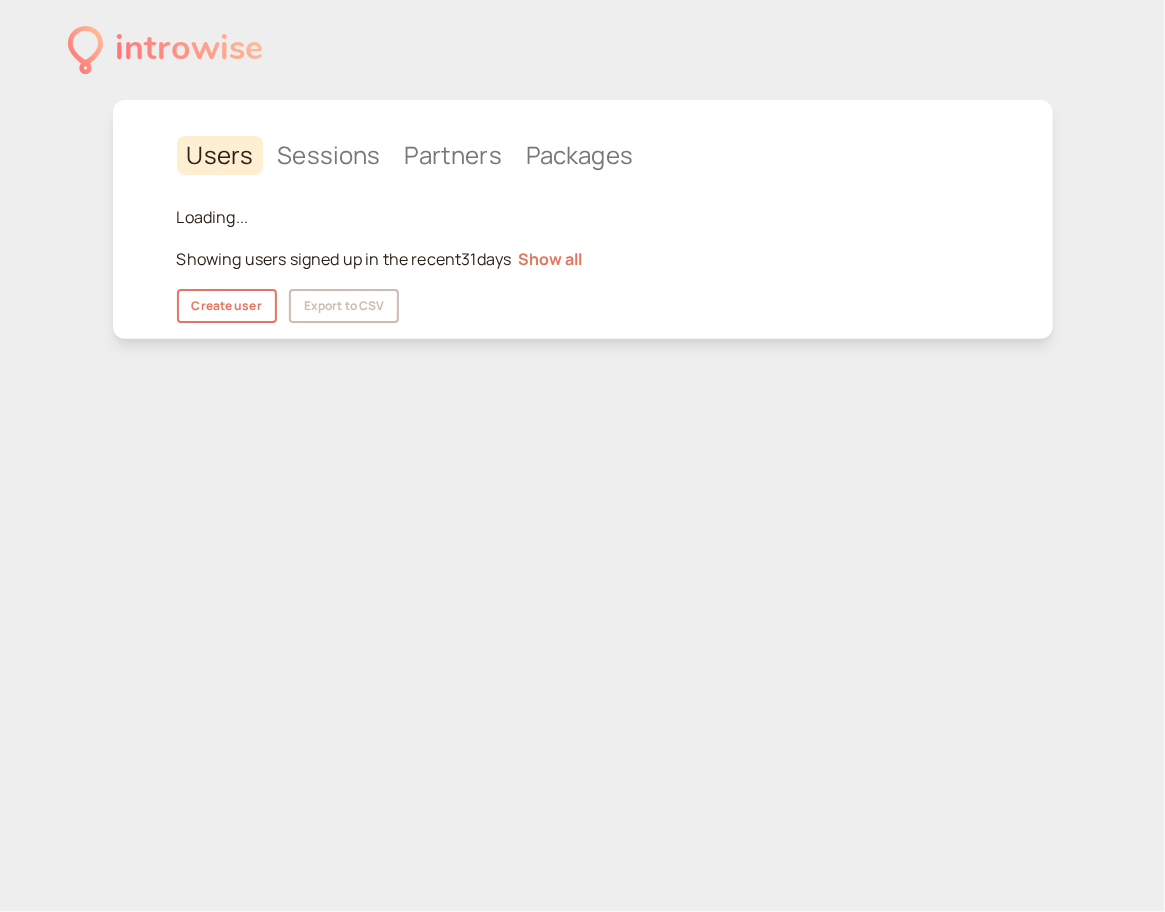 scroll, scrollTop: 0, scrollLeft: 0, axis: both 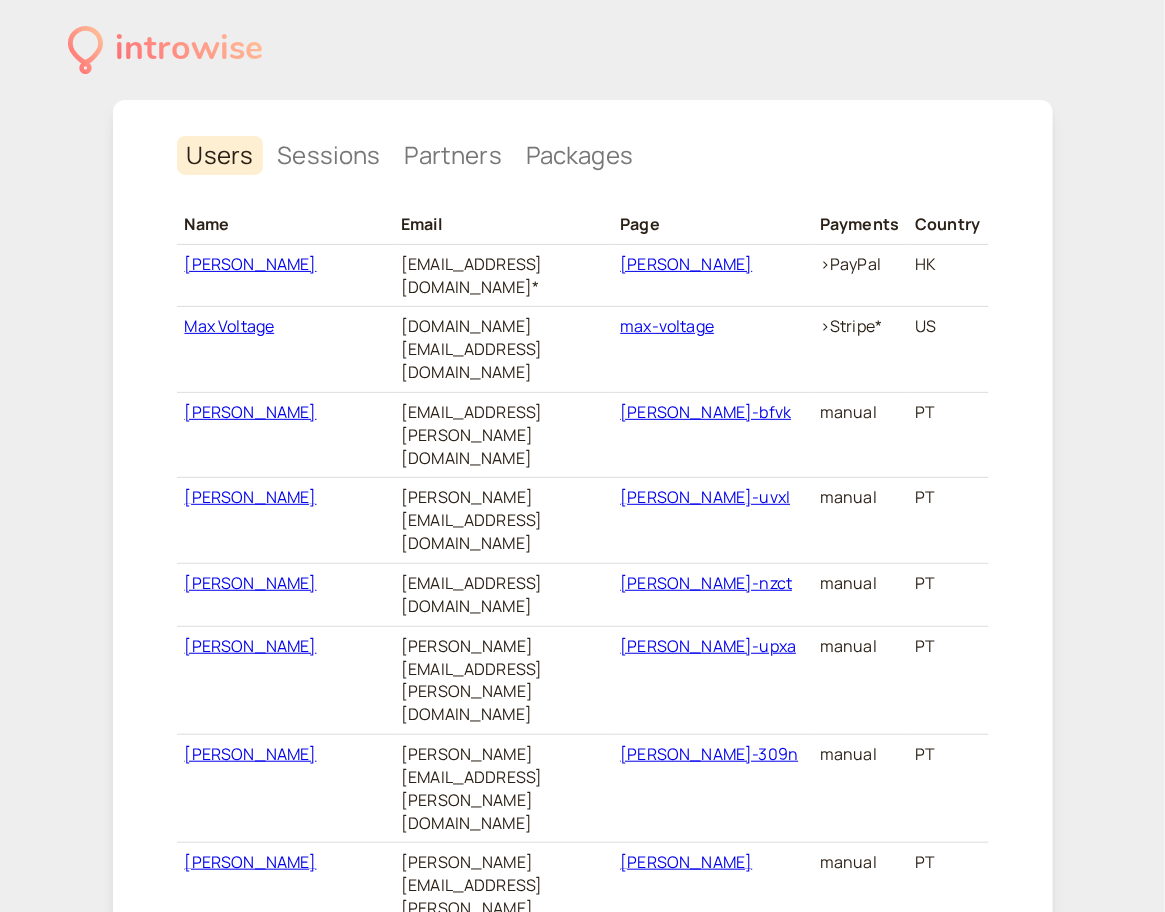 click on "max-voltage" at bounding box center (667, 326) 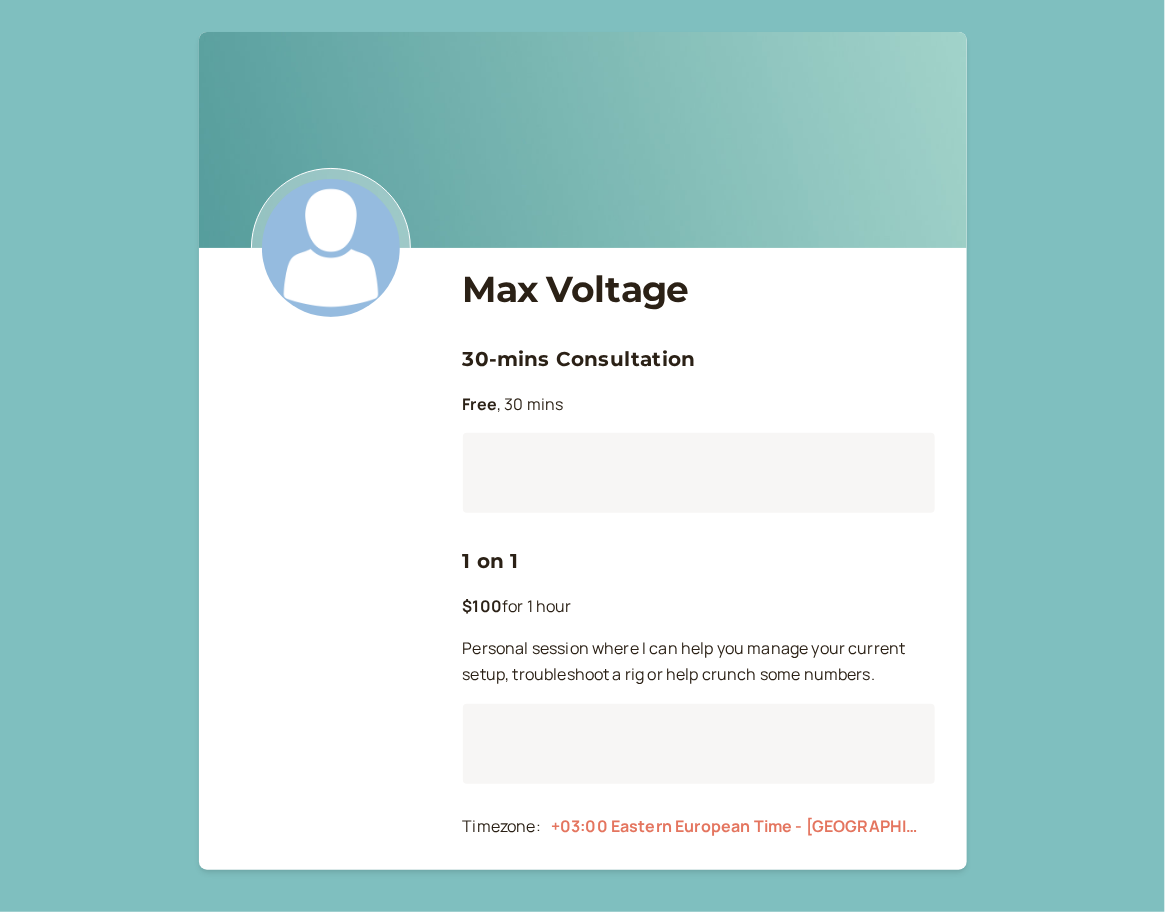 scroll, scrollTop: 1, scrollLeft: 0, axis: vertical 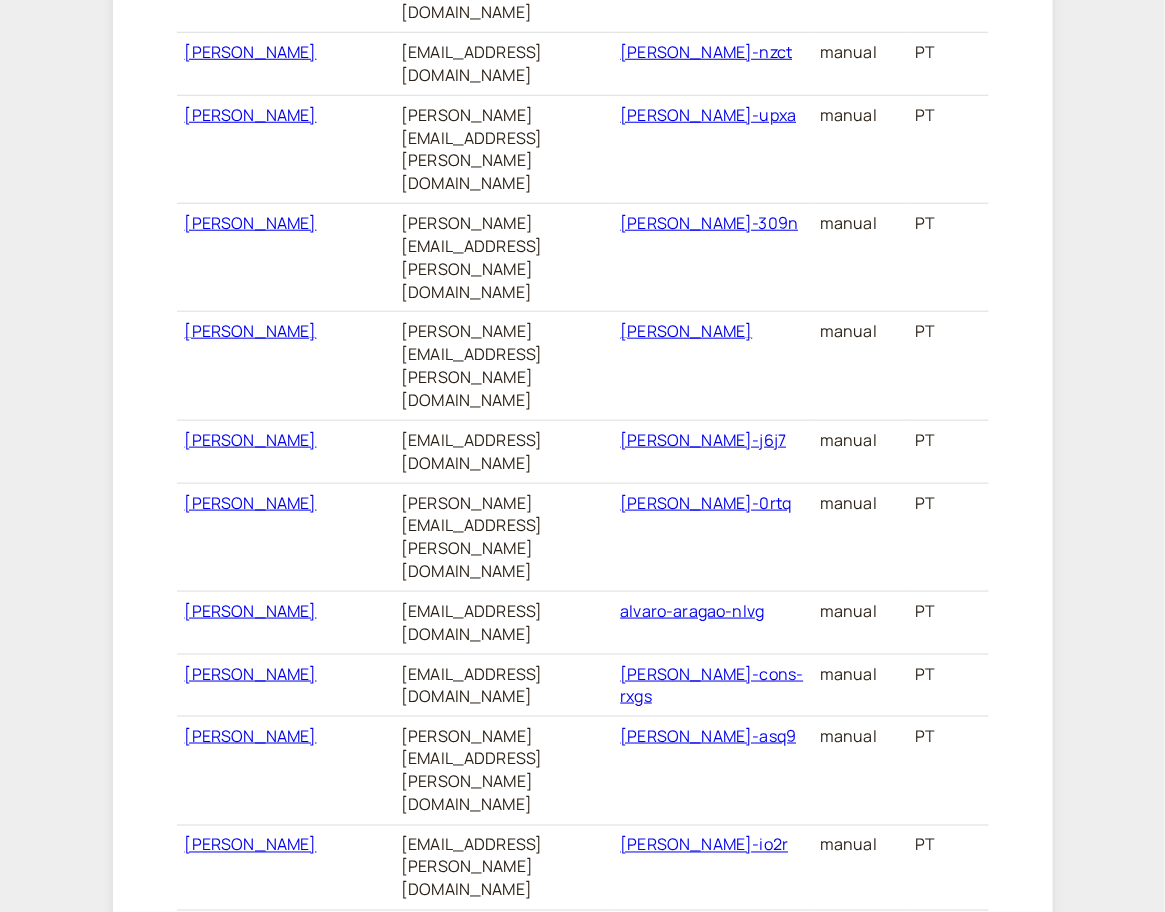 click on "[PERSON_NAME]" at bounding box center [686, 1381] 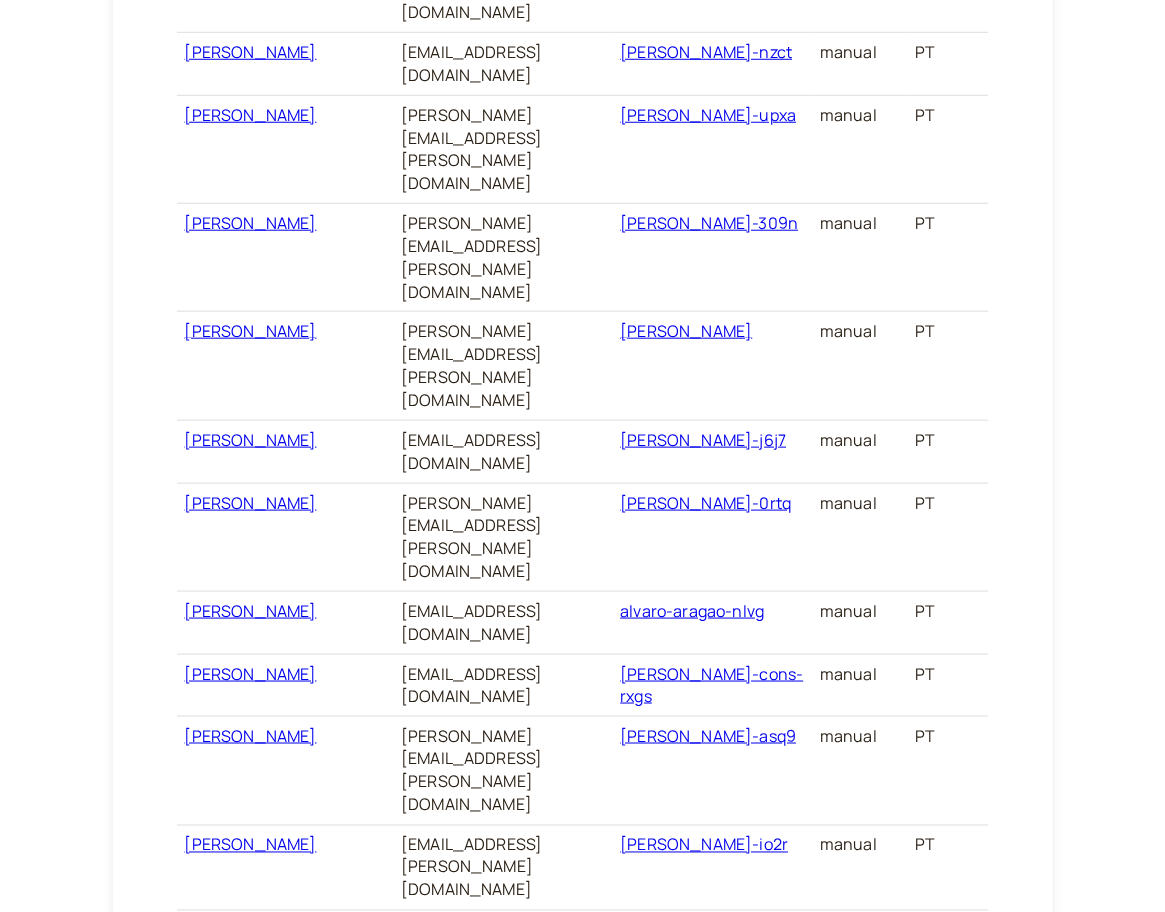 scroll, scrollTop: 0, scrollLeft: 0, axis: both 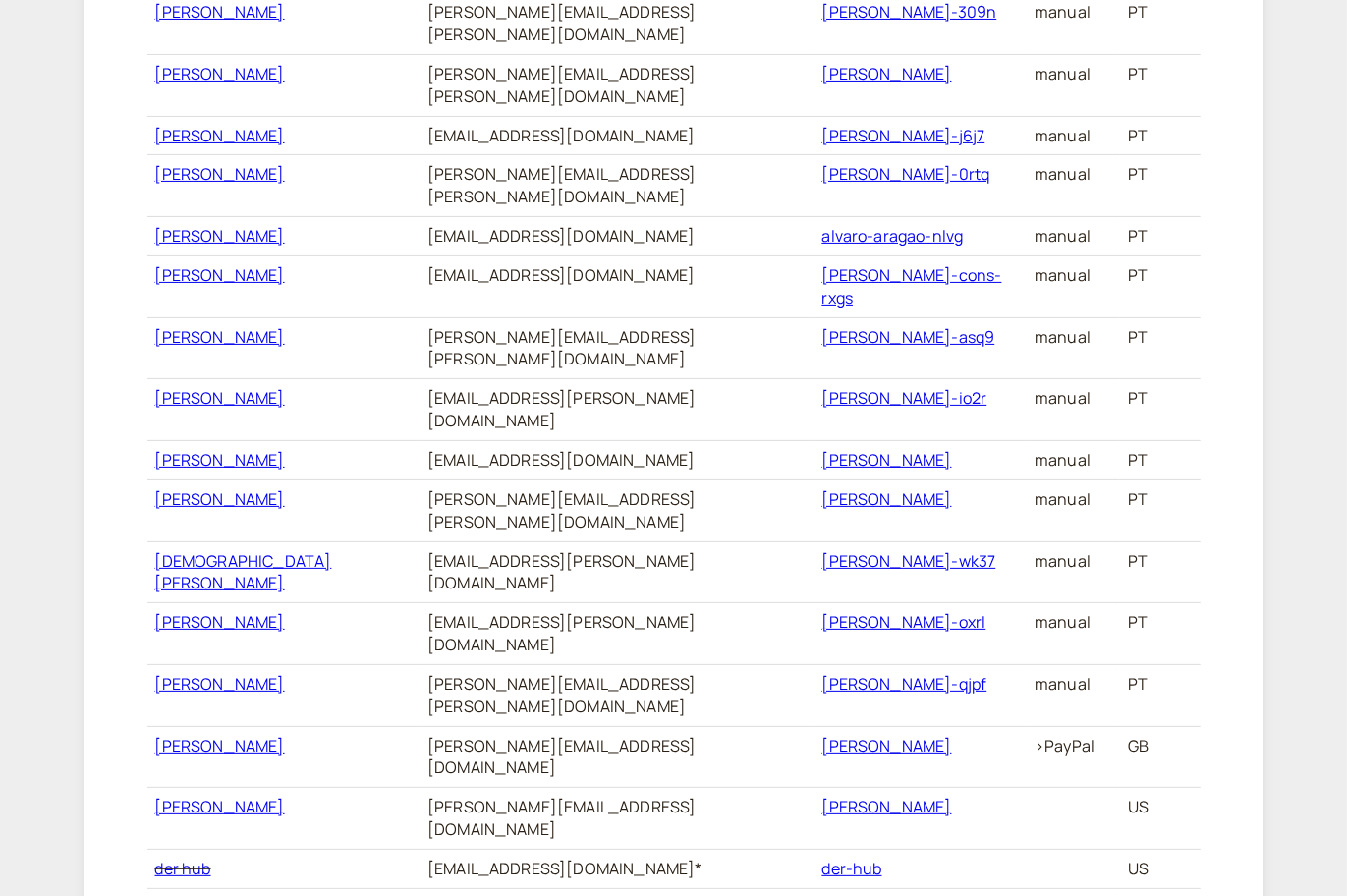 click on "[PERSON_NAME]" at bounding box center (886, 746) 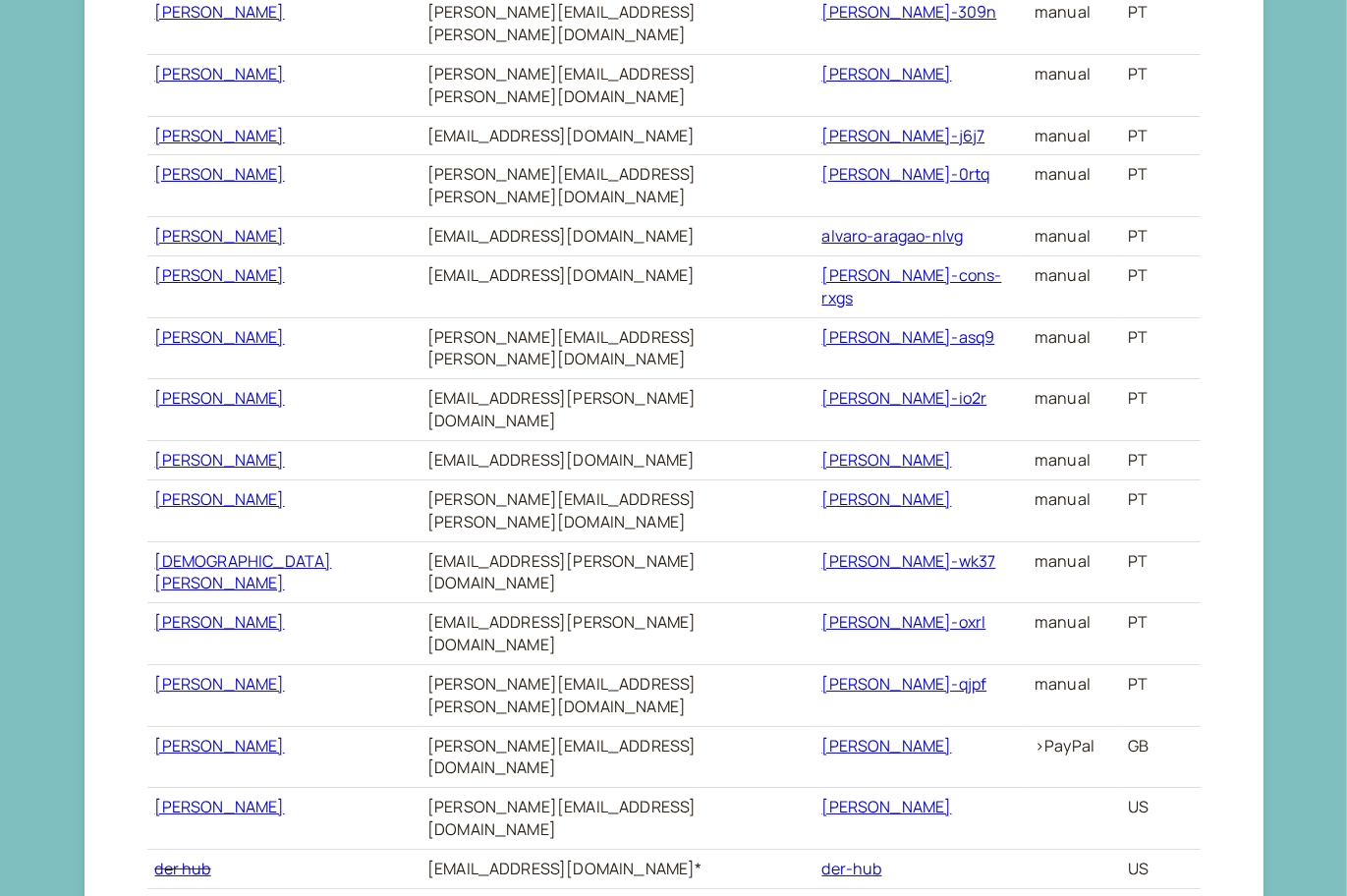 scroll, scrollTop: 0, scrollLeft: 0, axis: both 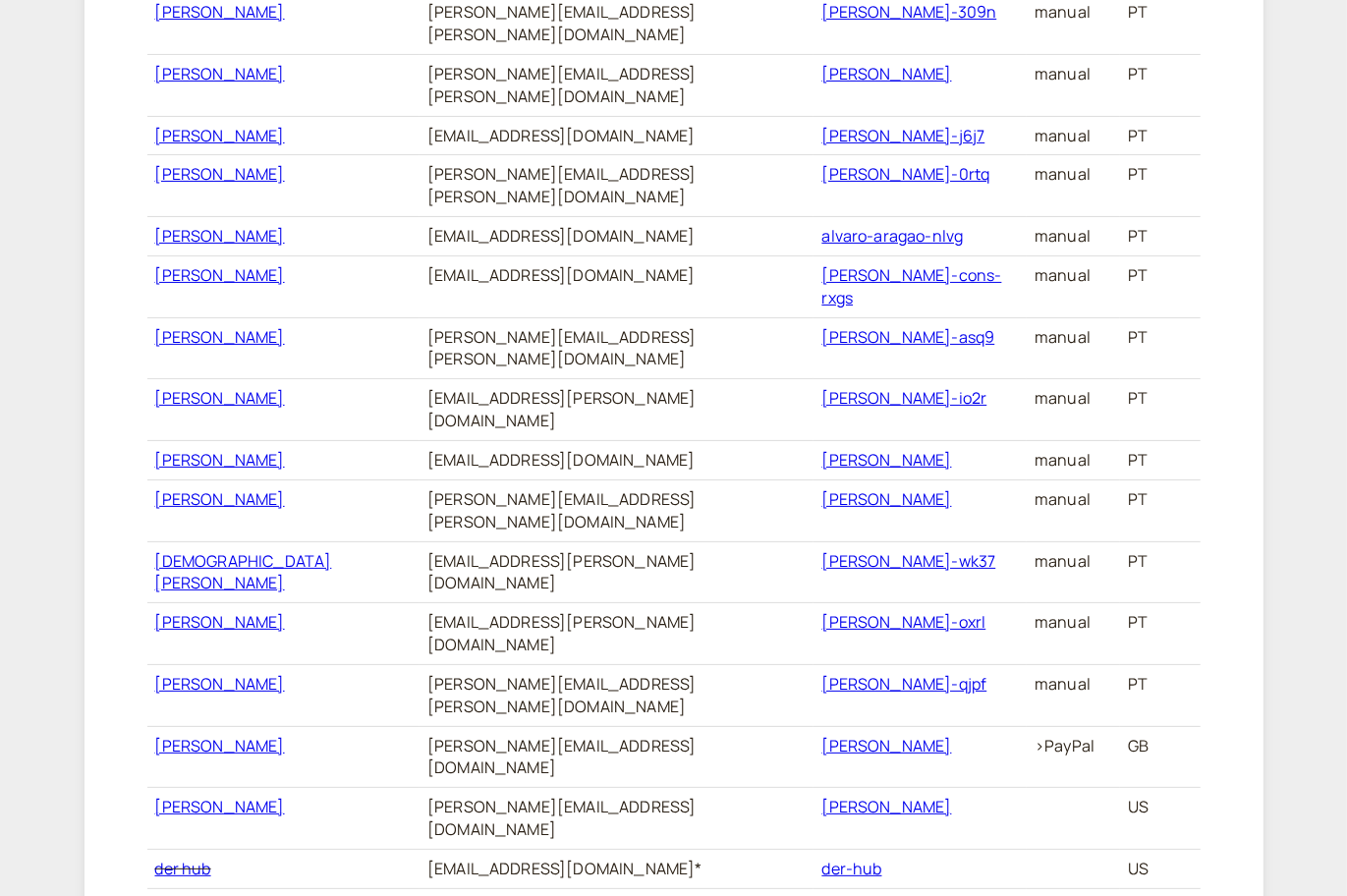 click on "[PERSON_NAME]" at bounding box center [886, 746] 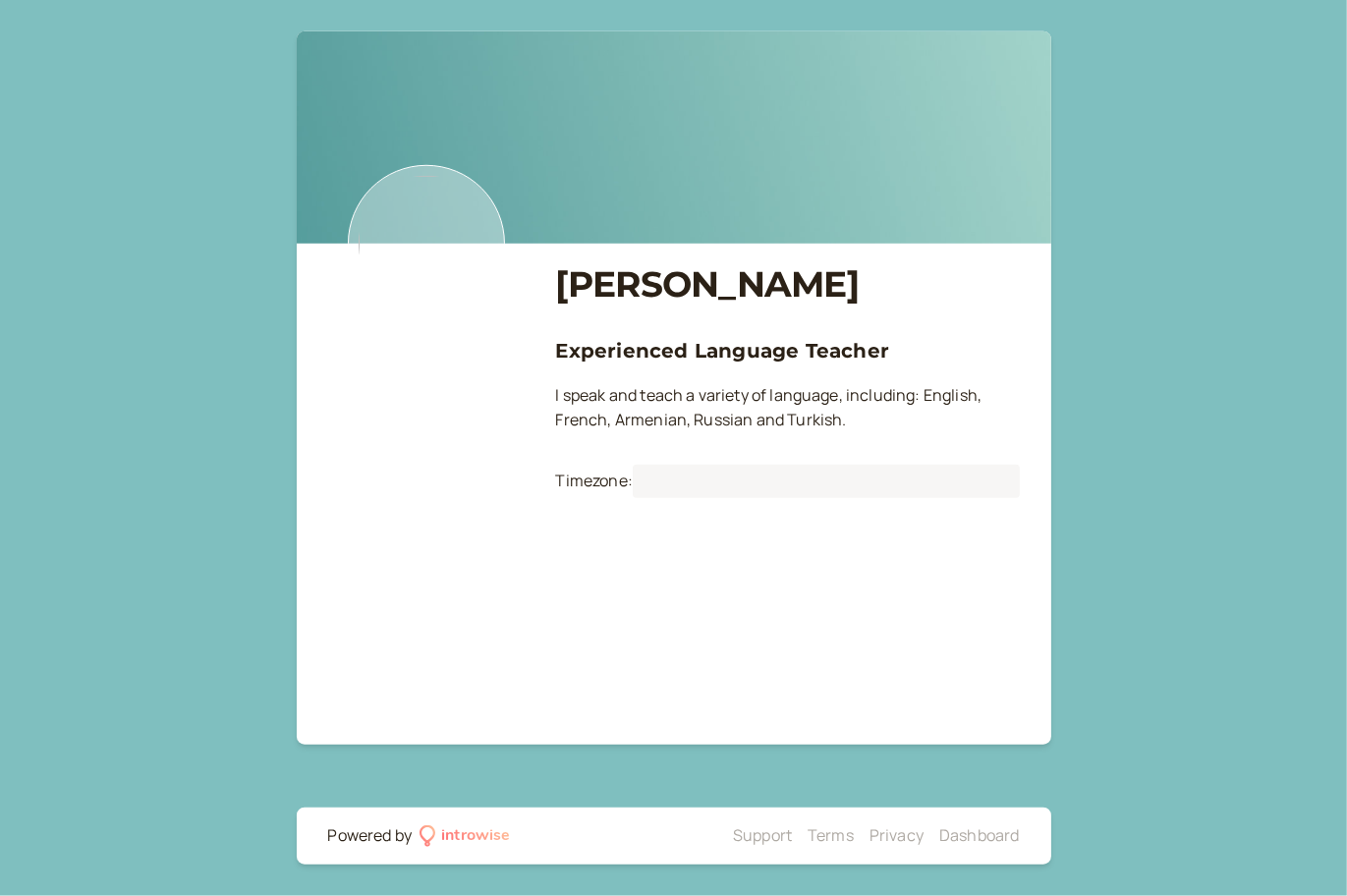 scroll, scrollTop: 0, scrollLeft: 0, axis: both 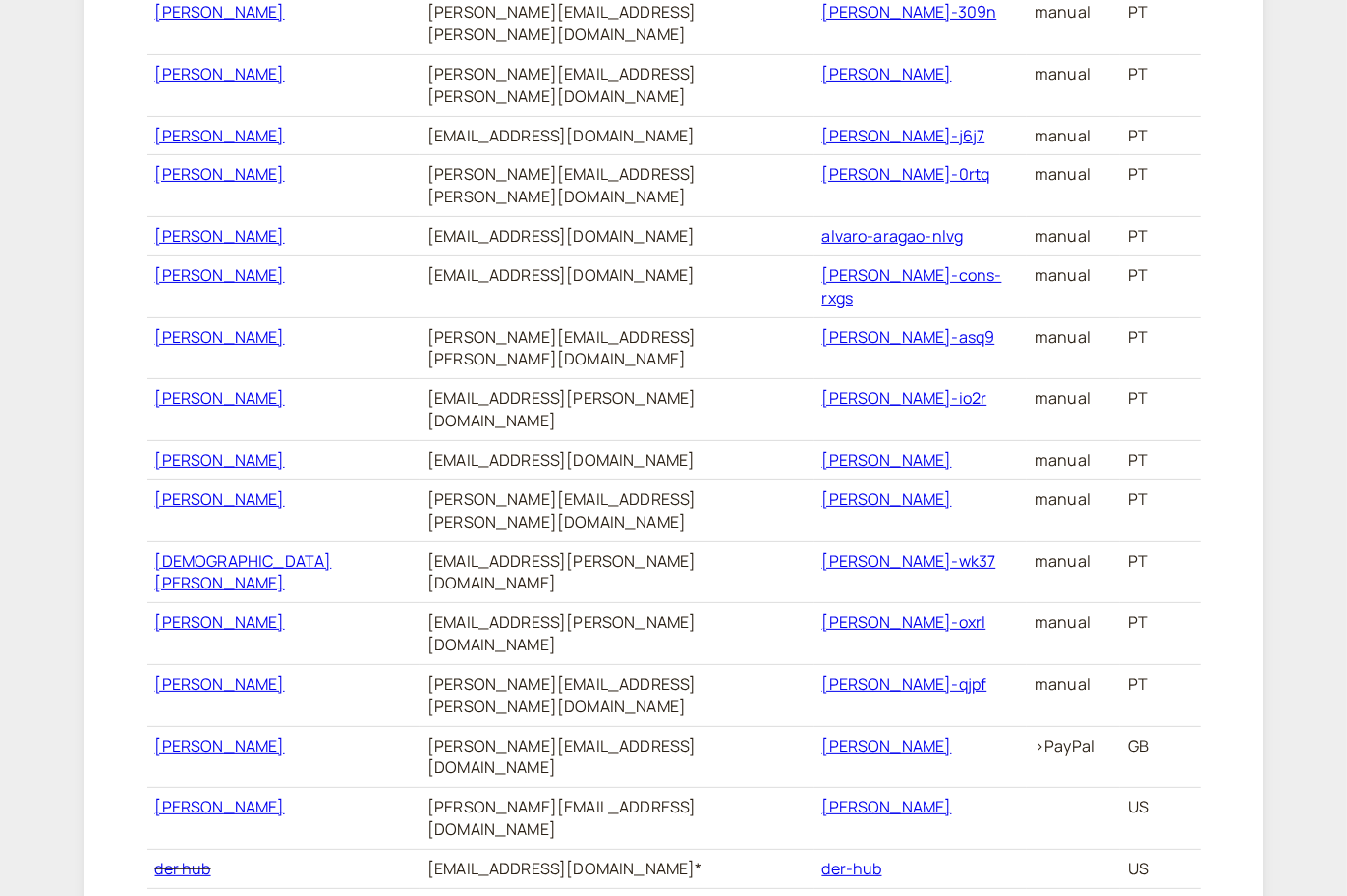click on "[PERSON_NAME][EMAIL_ADDRESS][DOMAIN_NAME]" at bounding box center (617, 756) 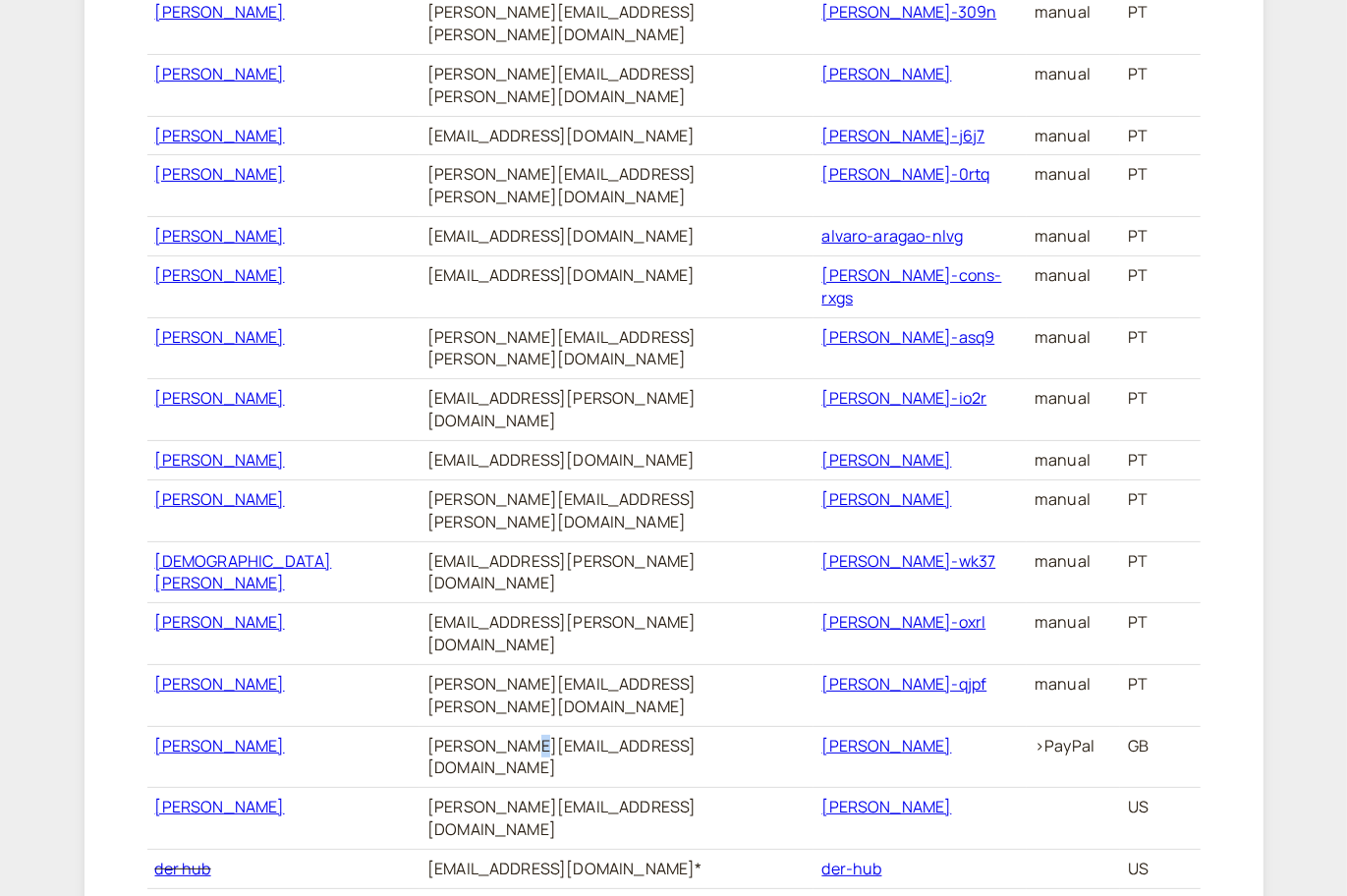 click on "[PERSON_NAME][EMAIL_ADDRESS][DOMAIN_NAME]" at bounding box center (617, 756) 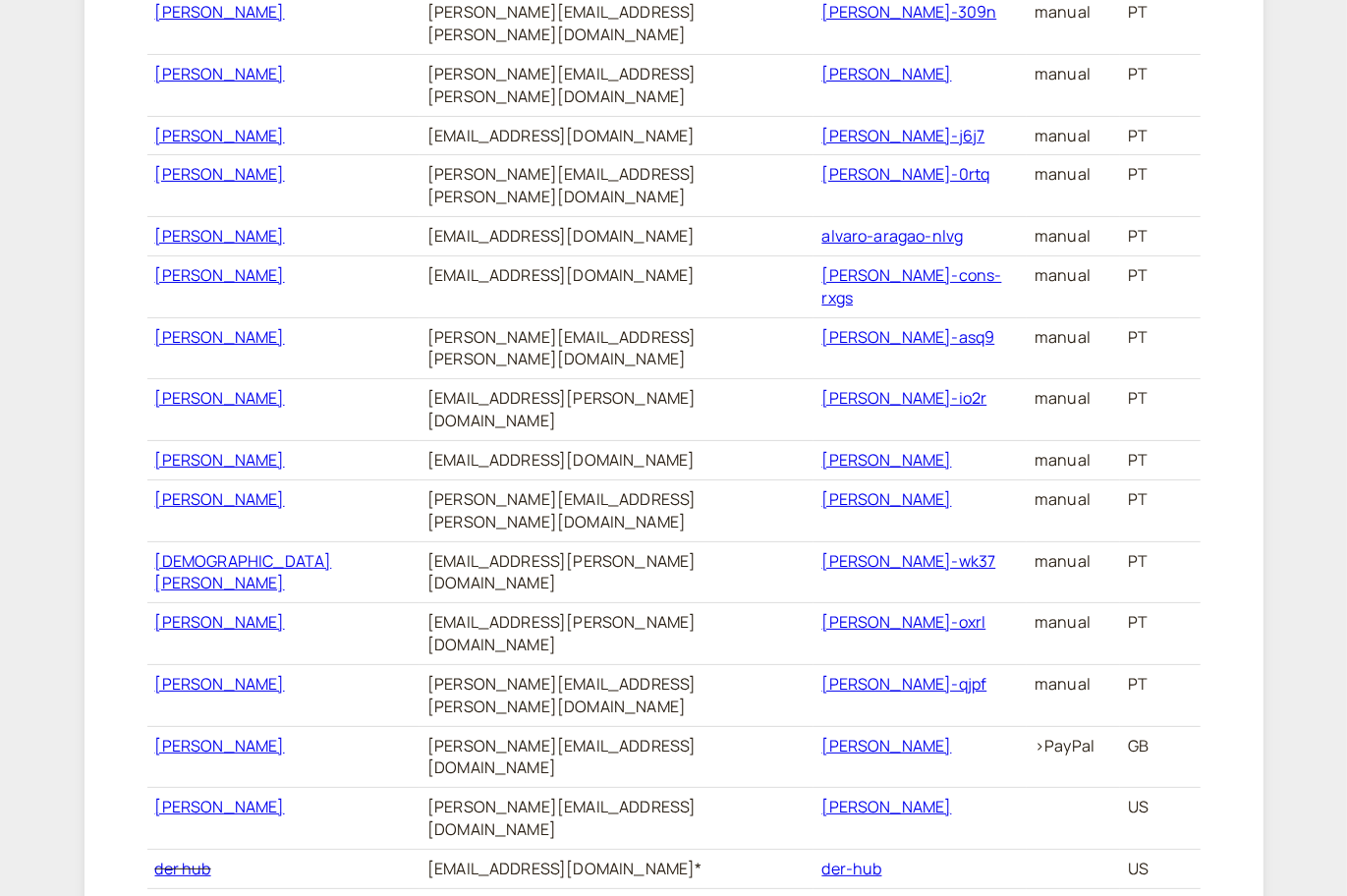 click on "[PERSON_NAME][EMAIL_ADDRESS][DOMAIN_NAME]" at bounding box center (617, 756) 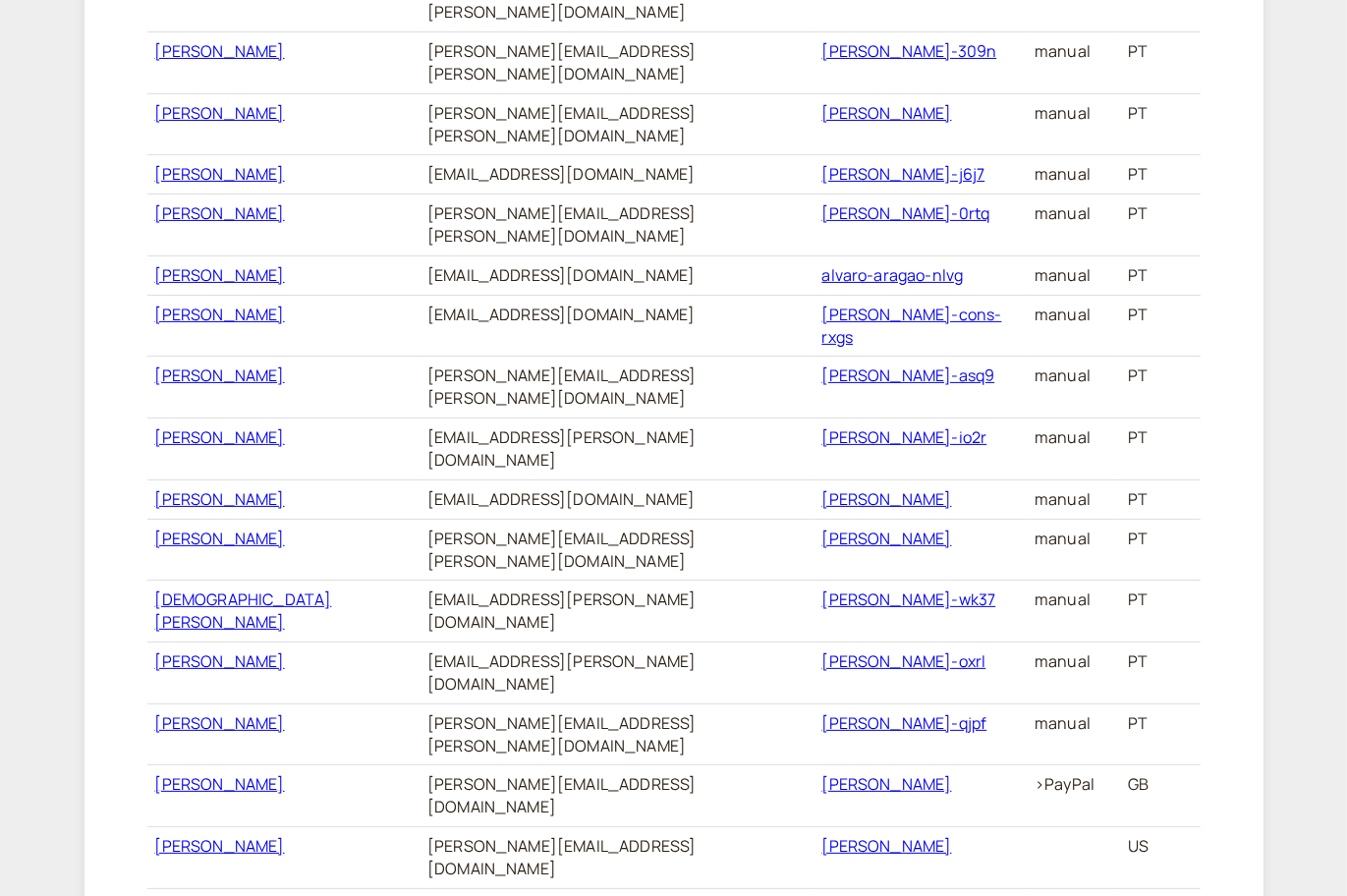 scroll, scrollTop: 610, scrollLeft: 0, axis: vertical 